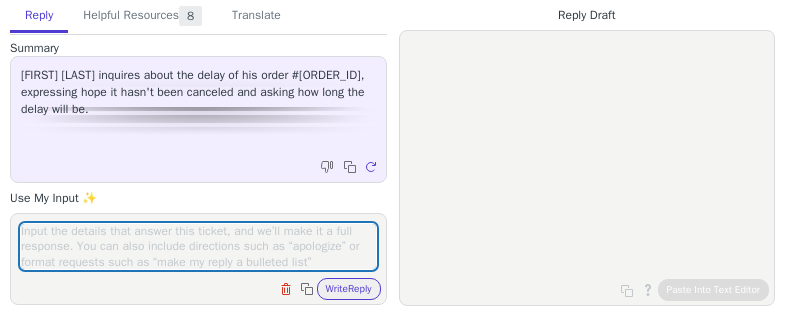scroll, scrollTop: 0, scrollLeft: 0, axis: both 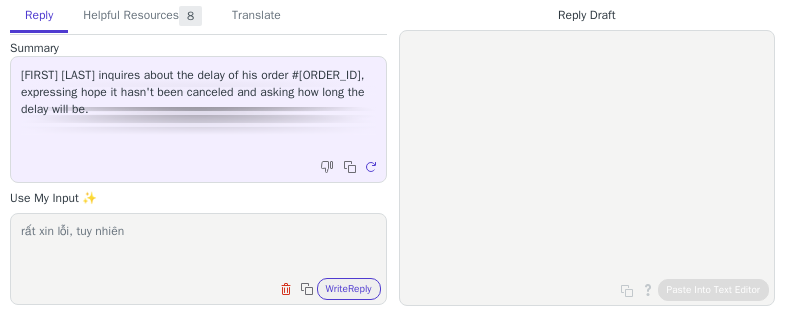 click on "rất xin lỗi, tuy nhiên" at bounding box center [198, 246] 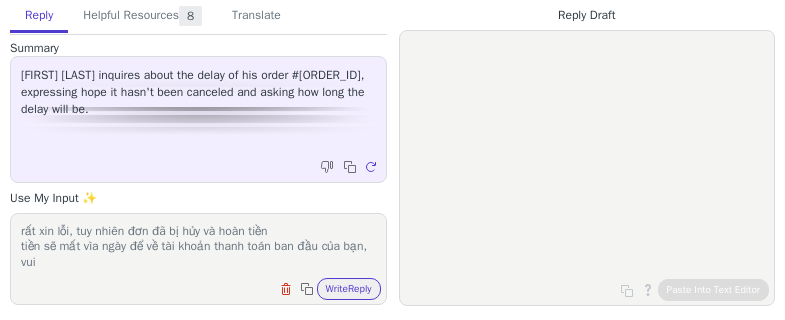 scroll, scrollTop: 0, scrollLeft: 0, axis: both 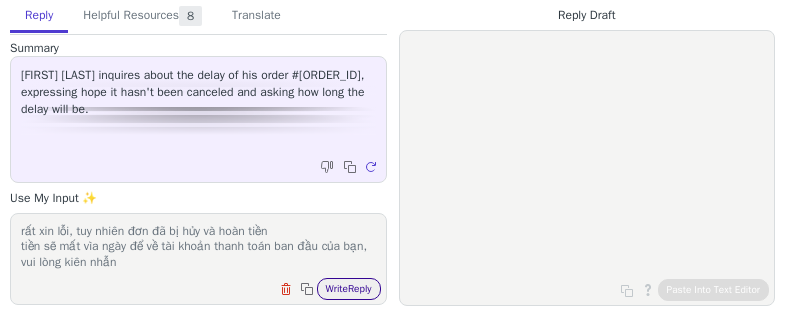 type on "rất xin lỗi, tuy nhiên đơn đã bị hủy và hoàn tiền
tiền sẽ mất vìa ngày để về tài khoản thanh toán ban đầu của bạn, vui lòng kiên nhẫn" 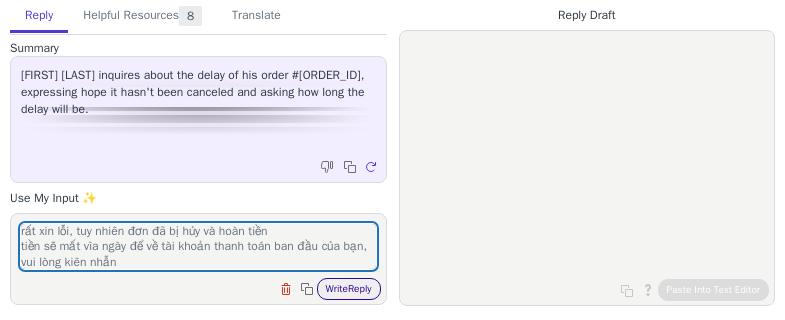 click on "Write  Reply" at bounding box center [349, 289] 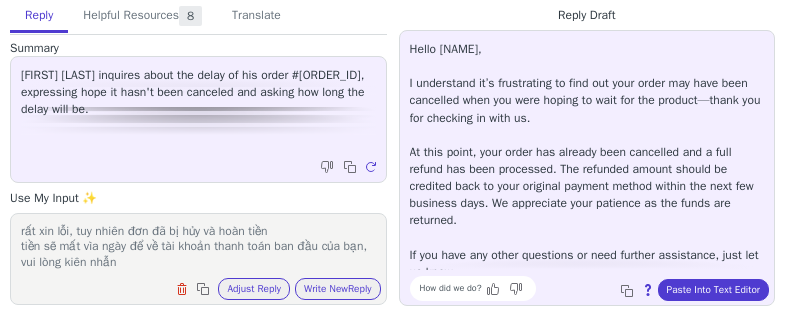 scroll, scrollTop: 10, scrollLeft: 0, axis: vertical 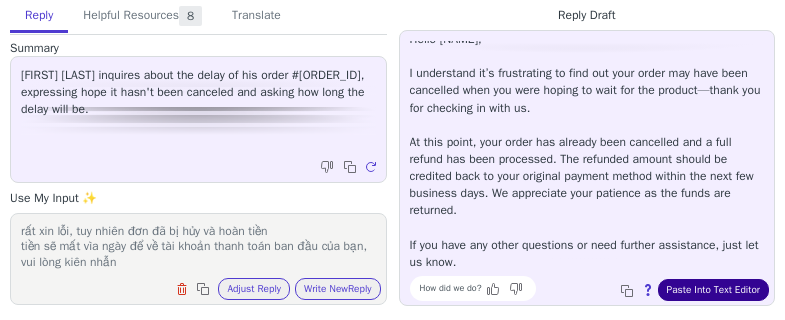 click on "Paste Into Text Editor" at bounding box center (713, 290) 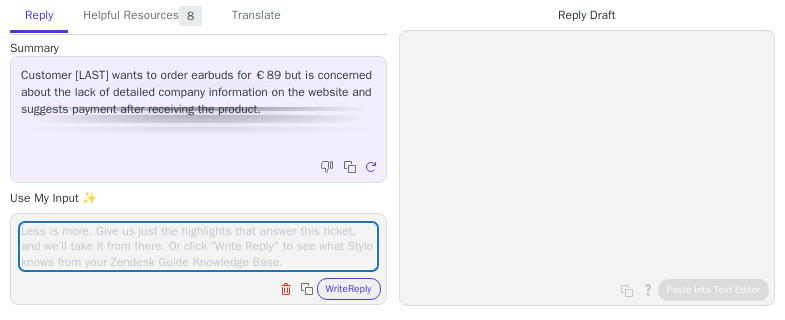 scroll, scrollTop: 0, scrollLeft: 0, axis: both 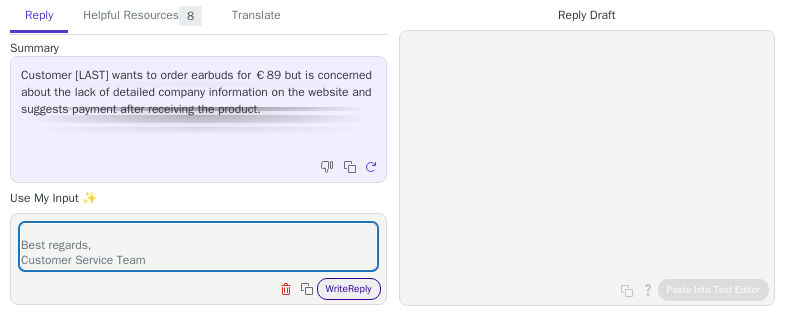 type on ""Dear Valued Customer,
Thank you for contacting us and for your interest in our products.
To better assist you with your inquiry, could you please provide us with the specific product name of product you are interested in? This will help us give you the most accurate information and suggestions tailored to your needs.
We're here to help and look forward to assisting you with your purchase decision.
Best regards,
Customer Service Team" 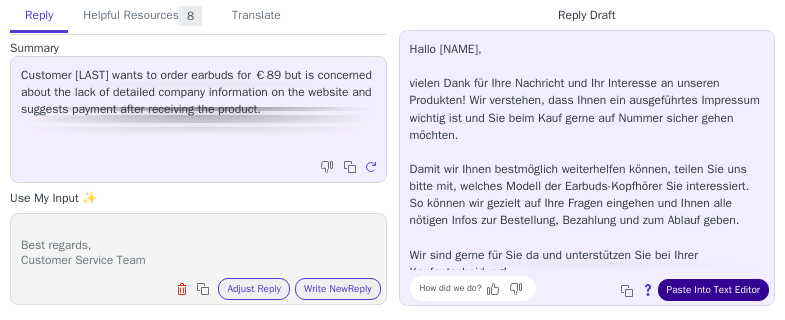 click on "Paste Into Text Editor" at bounding box center [713, 290] 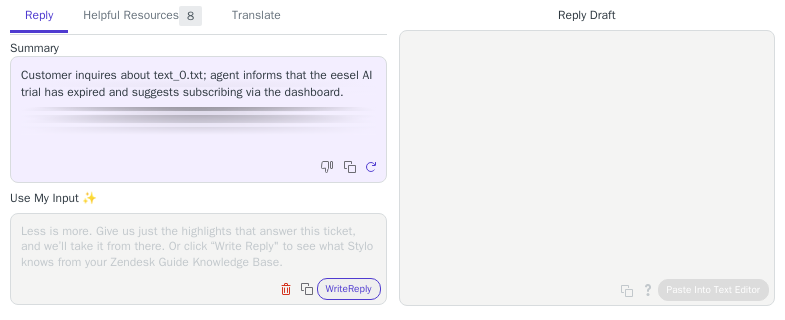 scroll, scrollTop: 0, scrollLeft: 0, axis: both 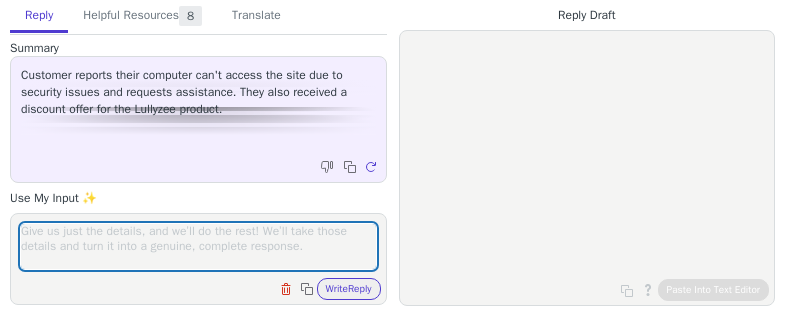 click at bounding box center (198, 246) 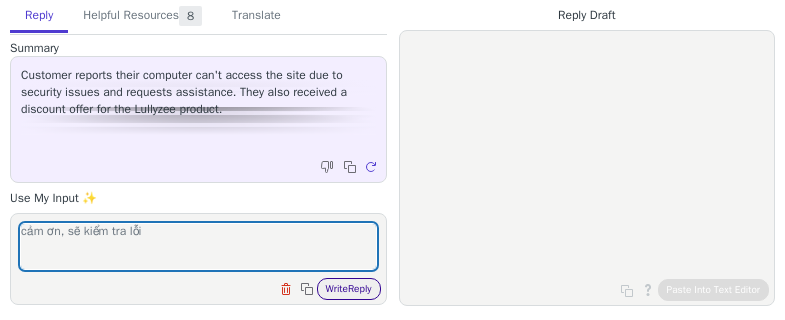type on "cảm ơn, sẽ kiểm tra lỗi" 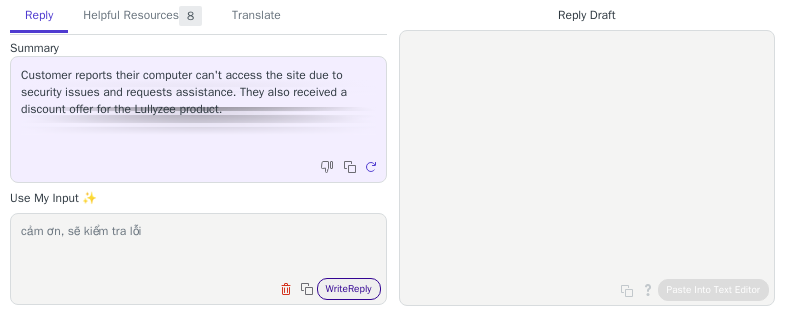 click on "Write  Reply" at bounding box center (349, 289) 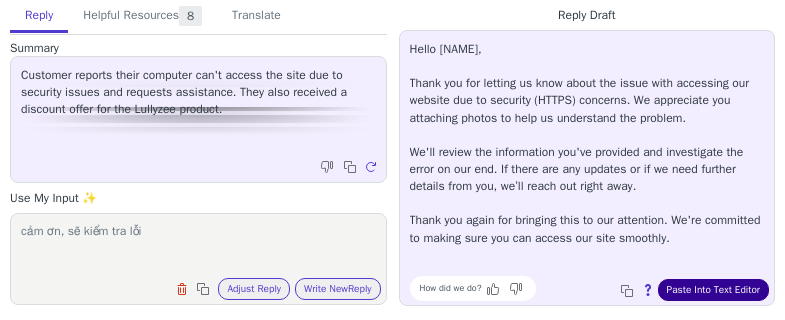click on "Paste Into Text Editor" at bounding box center (713, 290) 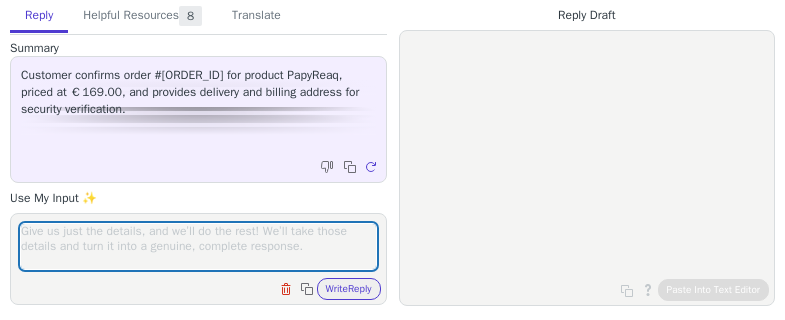 scroll, scrollTop: 0, scrollLeft: 0, axis: both 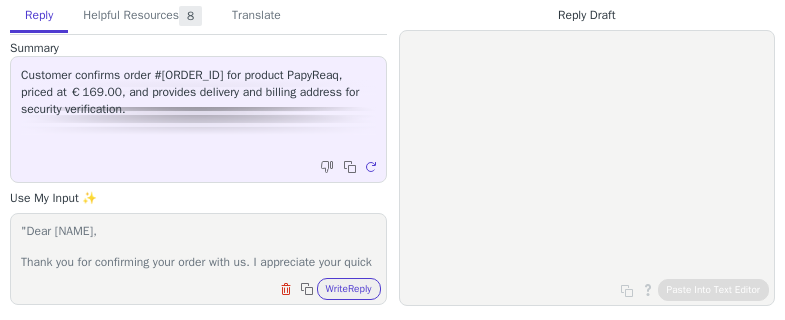 click on ""Dear Rena,
Thank you for confirming your order with us. I appreciate your quick response.
We will now proceed with processing your order and get it ready for shipment.
Once your package is prepared and on its way, you’ll receive an update with the tracking number so you can follow its journey. Delivery typically takes between 7 and 15 business days, so we appreciate your patience as it makes its way to you.
If you have any questions or need further assistance during this time, feel free to reach out.
Regards,
Sophia M.
Support Team" at bounding box center [198, 246] 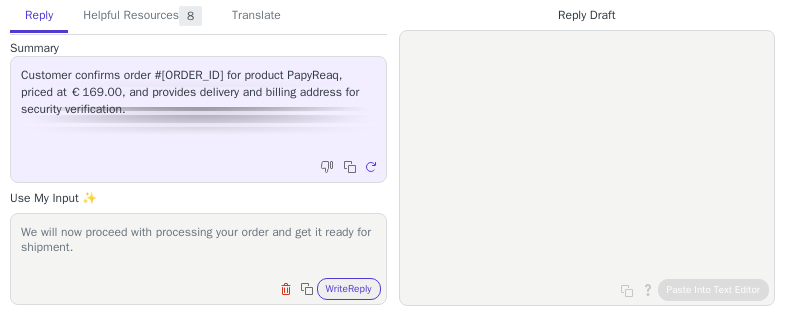 scroll, scrollTop: 45, scrollLeft: 0, axis: vertical 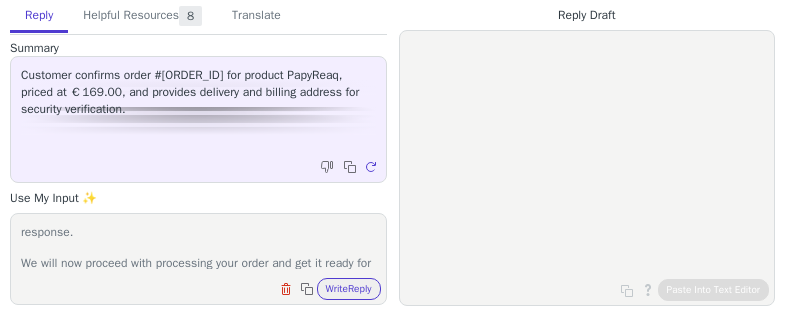 click on ""Dear Rena,
Thank you for confirming your order with us. I appreciate your quick response.
We will now proceed with processing your order and get it ready for shipment.
Once your package is prepared and on its way, you’ll receive an update with the tracking number so you can follow its journey. Delivery typically takes between 7 and 15 business days, so we appreciate your patience as it makes its way to you.
If you have any questions or need further assistance during this time, feel free to reach out.
Regards,
Sophia M.
Support Team" at bounding box center [198, 246] 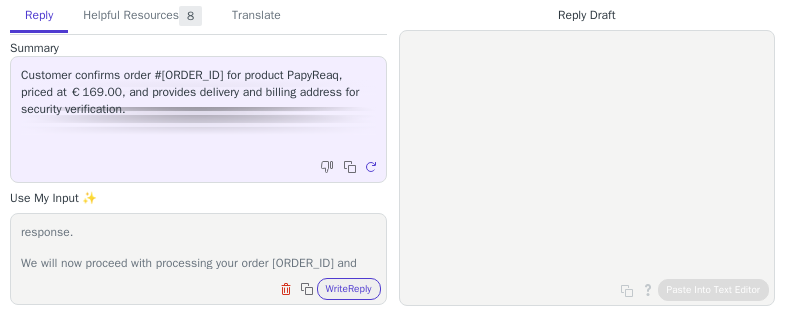 scroll, scrollTop: 48, scrollLeft: 0, axis: vertical 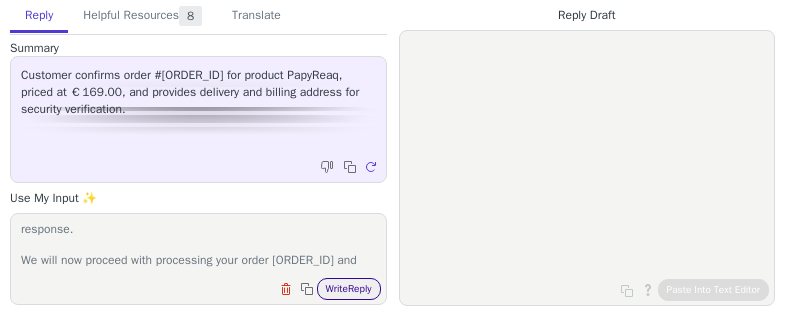 type on ""Dear Rena,
Thank you for confirming your order with us. I appreciate your quick response.
We will now proceed with processing your order S491951 and get it ready for shipment.
Once your package is prepared and on its way, you’ll receive an update with the tracking number so you can follow its journey. Delivery typically takes between 7 and 15 business days, so we appreciate your patience as it makes its way to you.
If you have any questions or need further assistance during this time, feel free to reach out.
Regards,
Sophia M.
Support Team" 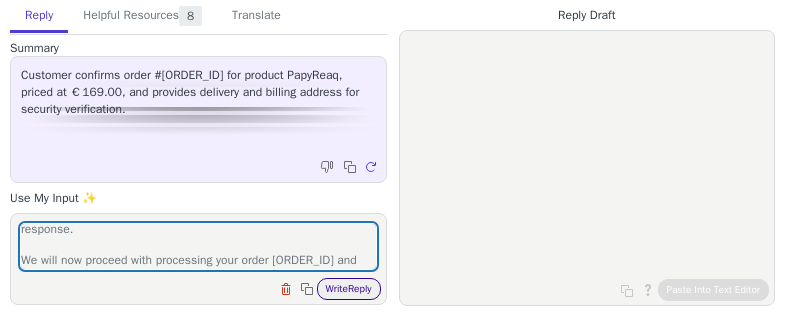 click on "Write  Reply" at bounding box center [349, 289] 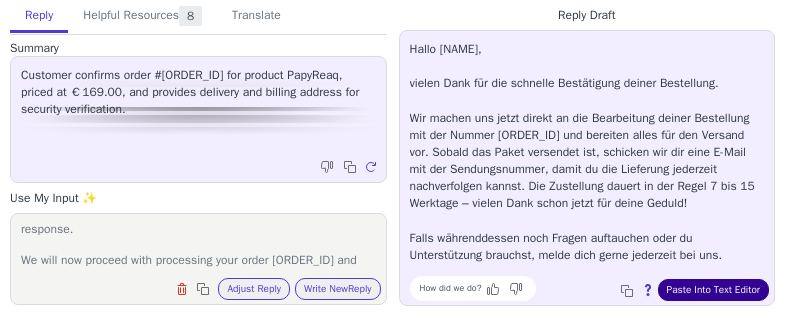 click on "Paste Into Text Editor" at bounding box center [713, 290] 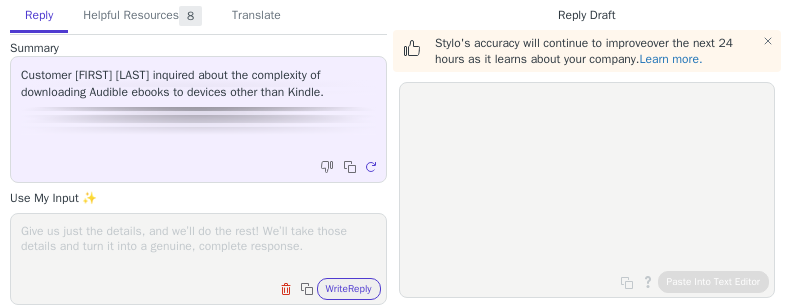 scroll, scrollTop: 0, scrollLeft: 0, axis: both 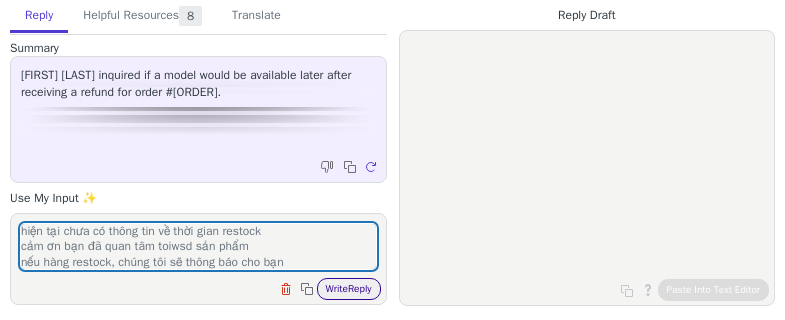 type on "hiện tại chưa có thông tin về thời gian restock
cảm ơn bạn đã quan tâm toiwsd sản phẩm
nếu hàng restock, chúng tôi sẽ thông báo cho bạn" 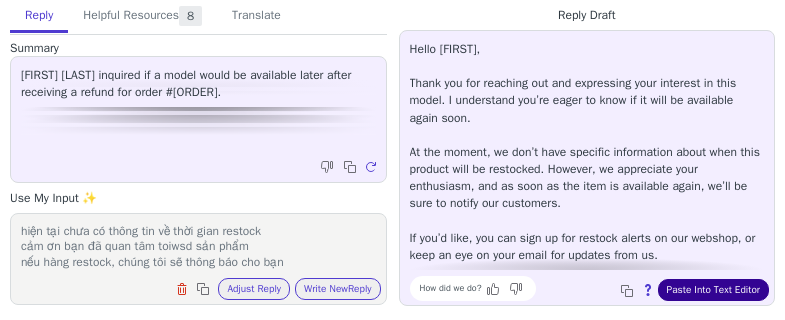 click on "Paste Into Text Editor" at bounding box center (713, 290) 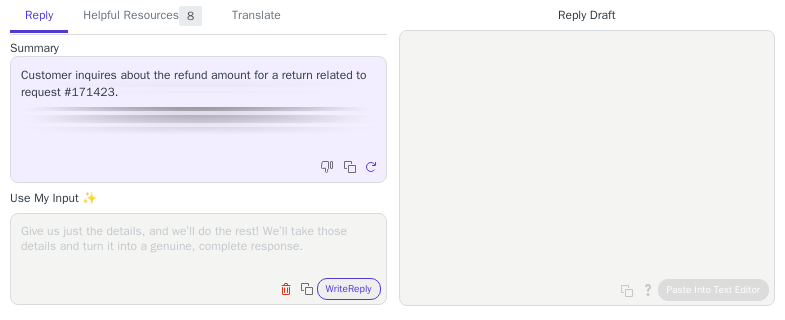 scroll, scrollTop: 0, scrollLeft: 0, axis: both 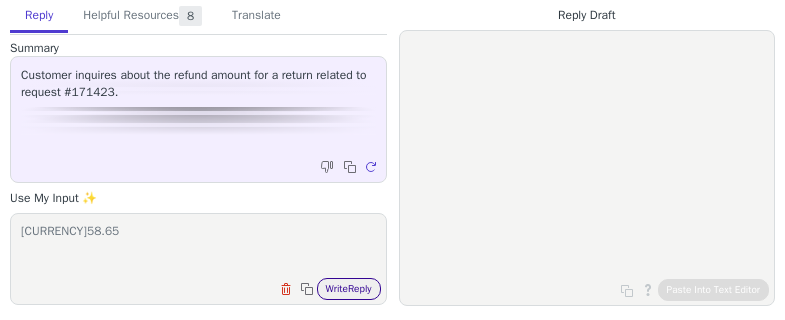type on "[CURRENCY]58.65" 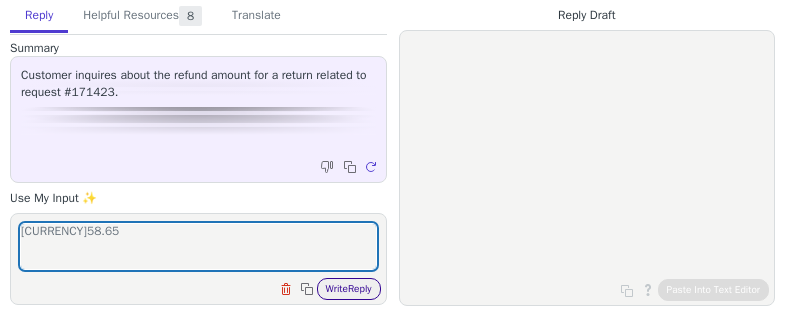 click on "Write  Reply" at bounding box center [349, 289] 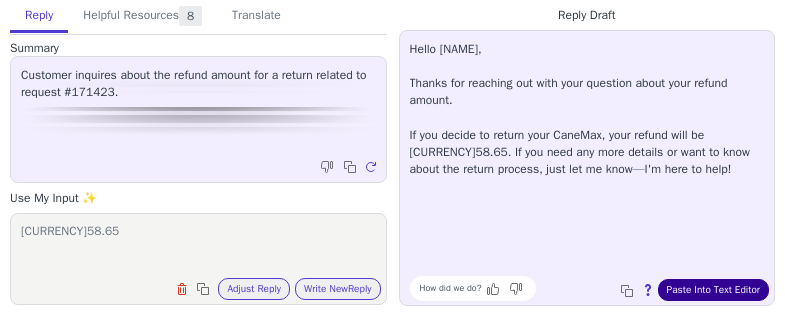 click on "Paste Into Text Editor" at bounding box center [713, 290] 